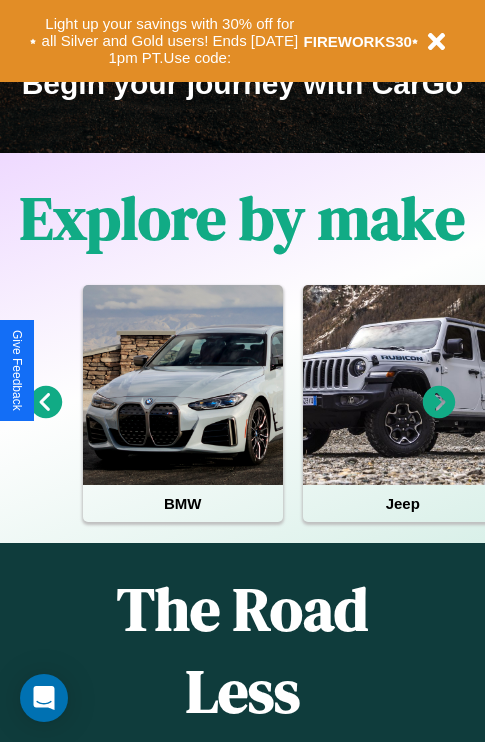 scroll, scrollTop: 0, scrollLeft: 0, axis: both 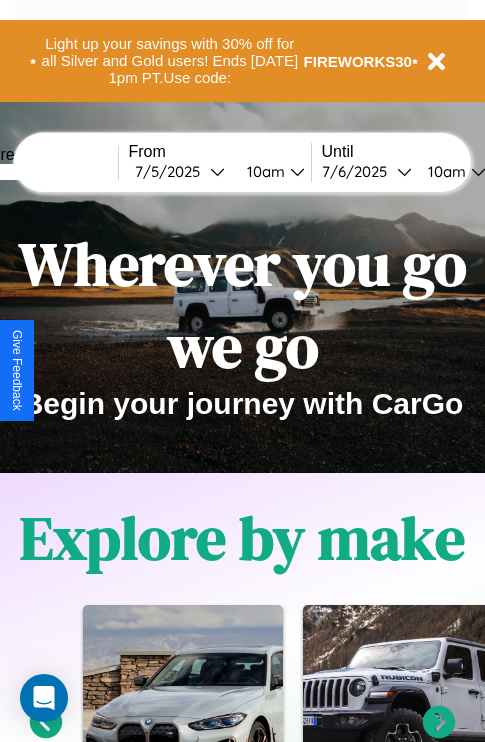 click at bounding box center (43, 172) 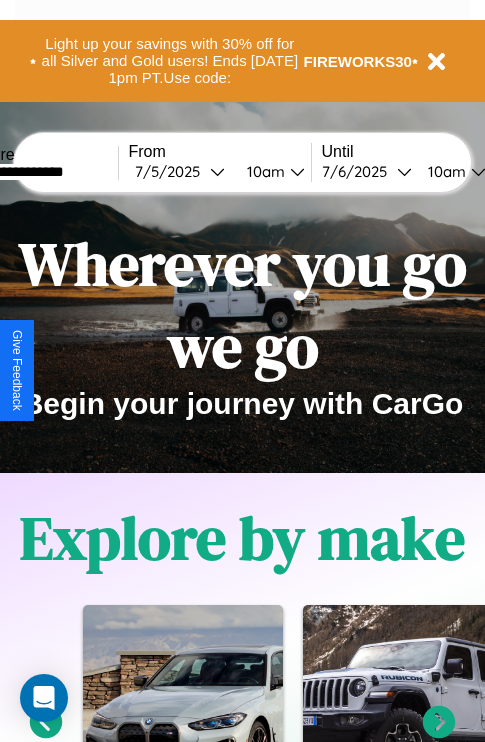 type on "**********" 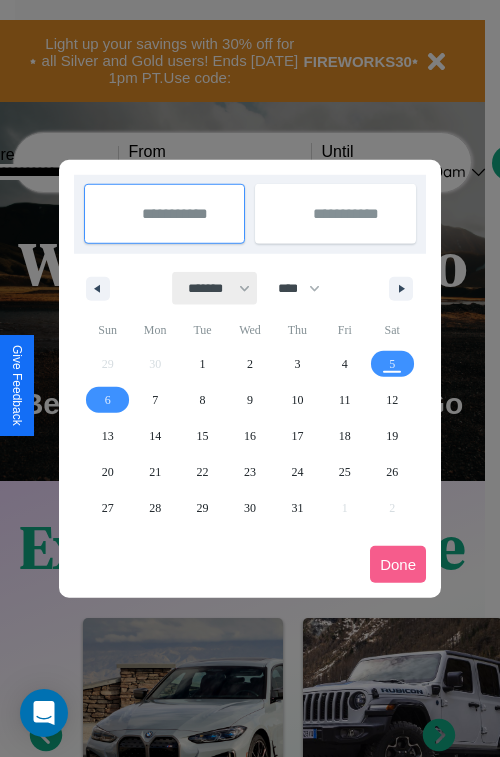 click on "******* ******** ***** ***** *** **** **** ****** ********* ******* ******** ********" at bounding box center [215, 288] 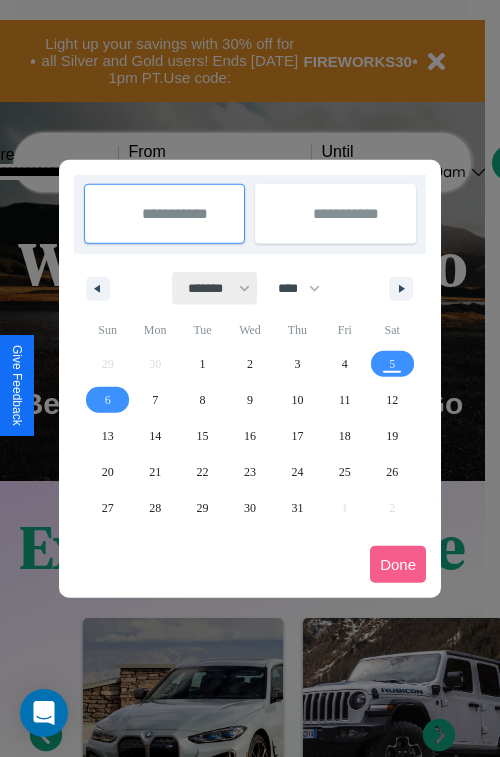 select on "*" 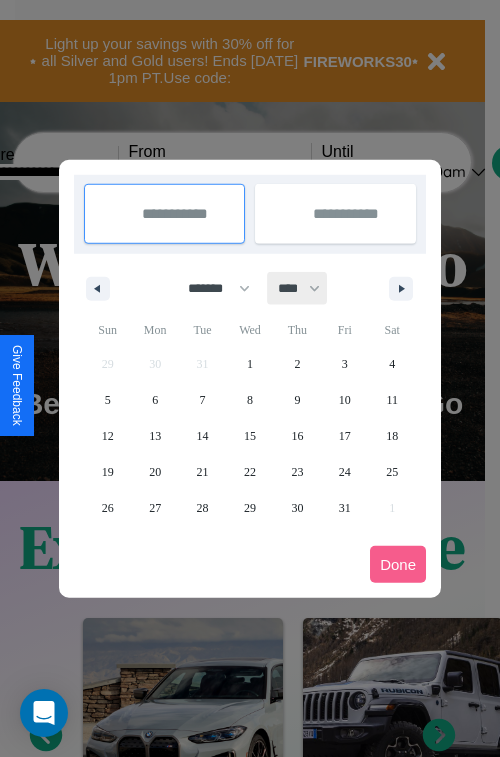 click on "**** **** **** **** **** **** **** **** **** **** **** **** **** **** **** **** **** **** **** **** **** **** **** **** **** **** **** **** **** **** **** **** **** **** **** **** **** **** **** **** **** **** **** **** **** **** **** **** **** **** **** **** **** **** **** **** **** **** **** **** **** **** **** **** **** **** **** **** **** **** **** **** **** **** **** **** **** **** **** **** **** **** **** **** **** **** **** **** **** **** **** **** **** **** **** **** **** **** **** **** **** **** **** **** **** **** **** **** **** **** **** **** **** **** **** **** **** **** **** **** ****" at bounding box center (298, 288) 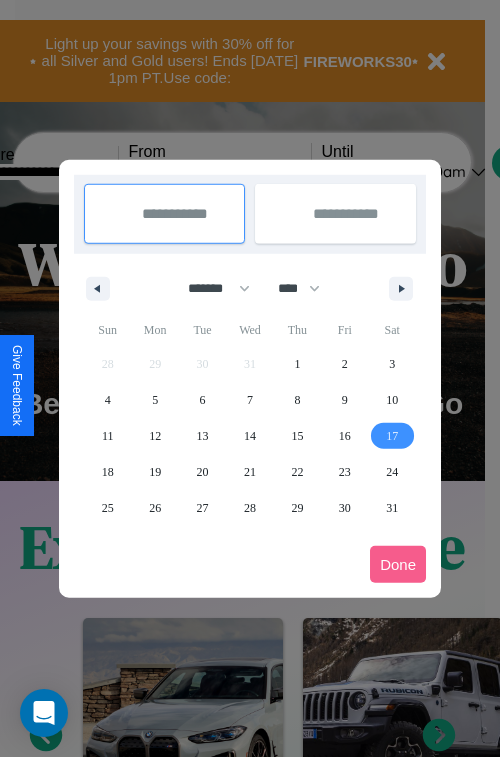 click on "17" at bounding box center (392, 436) 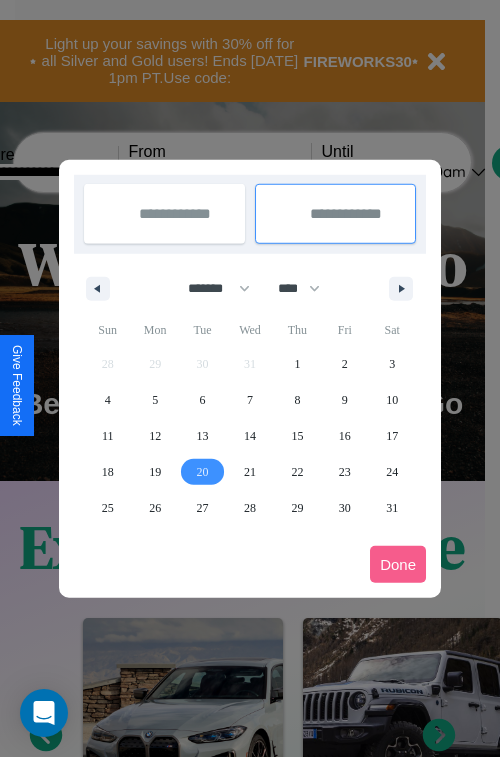 click on "20" at bounding box center (203, 472) 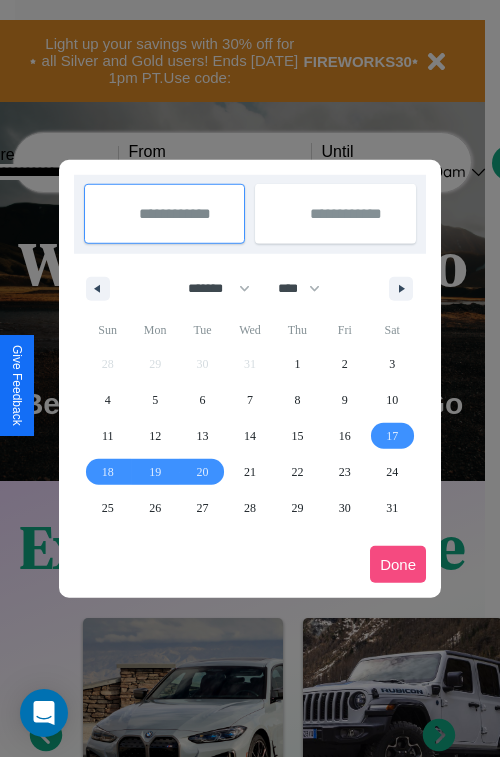 click on "Done" at bounding box center (398, 564) 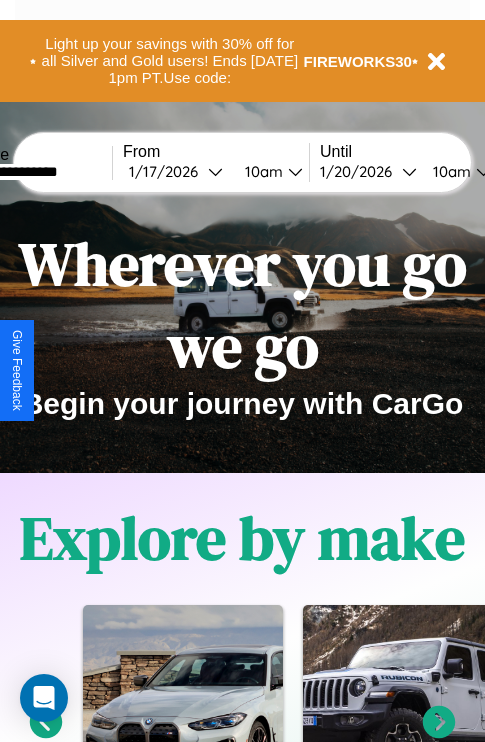 scroll, scrollTop: 0, scrollLeft: 73, axis: horizontal 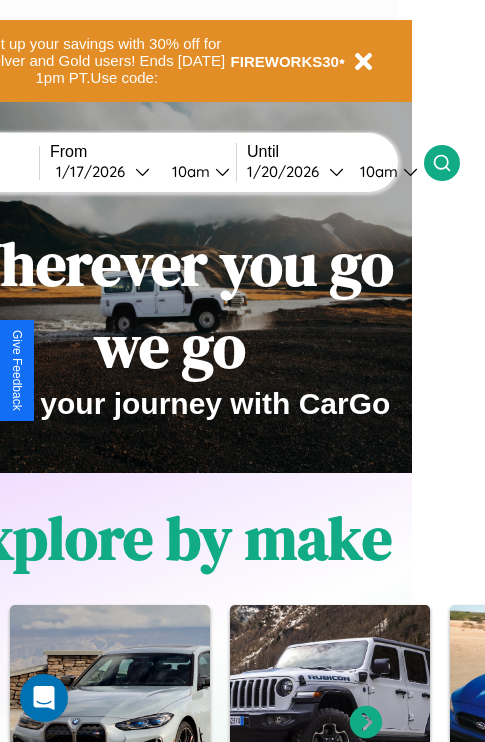 click 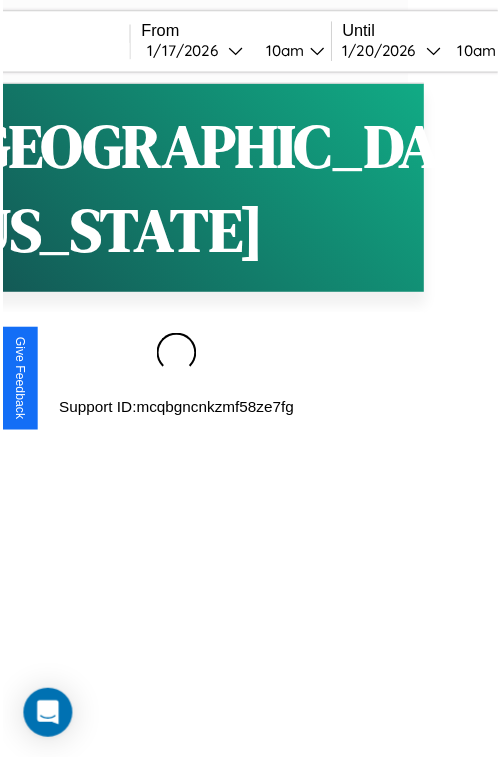 scroll, scrollTop: 0, scrollLeft: 0, axis: both 